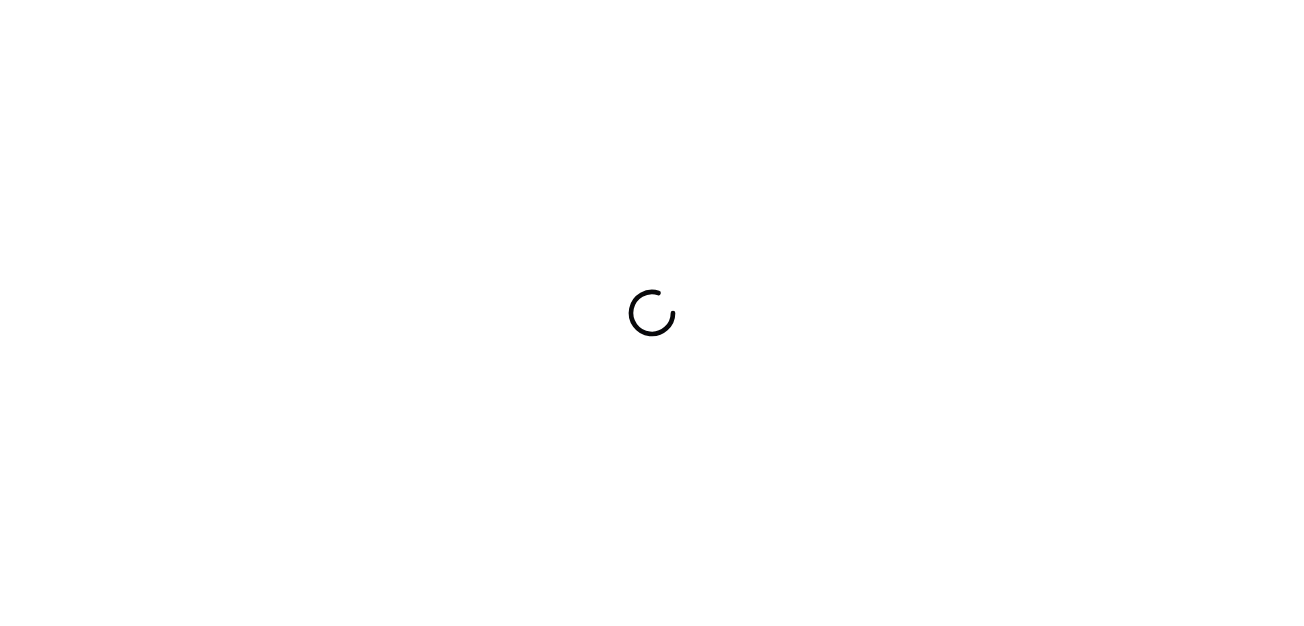 scroll, scrollTop: 0, scrollLeft: 0, axis: both 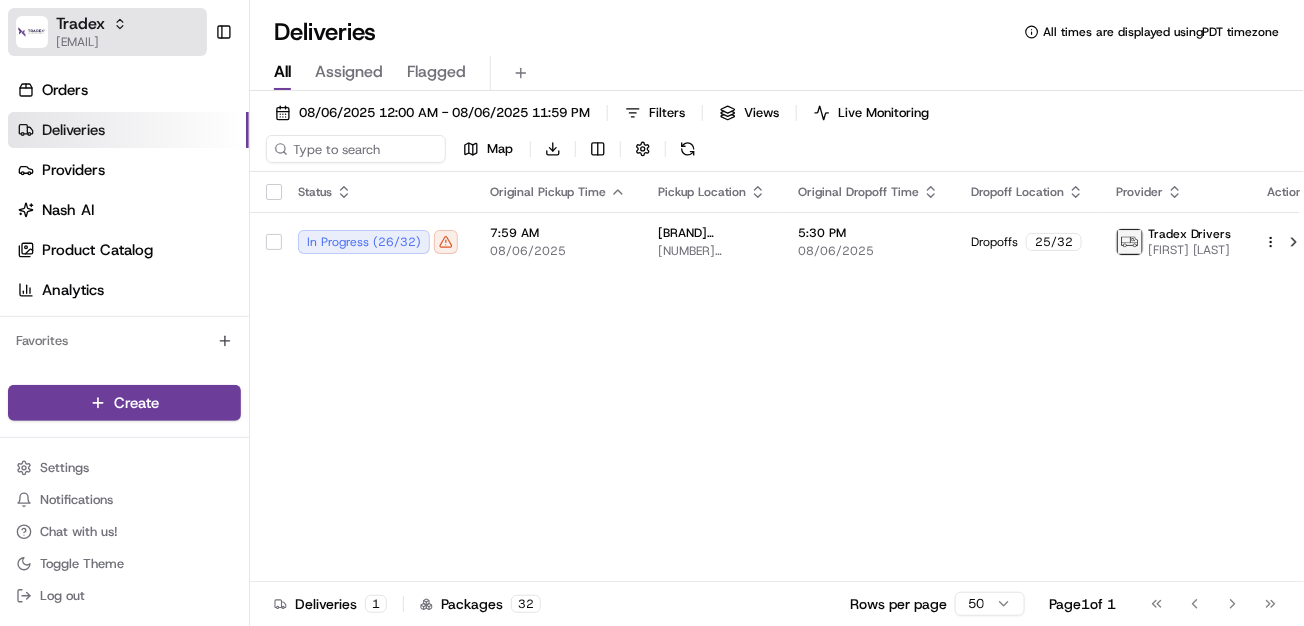 click on "Tradex" at bounding box center (80, 24) 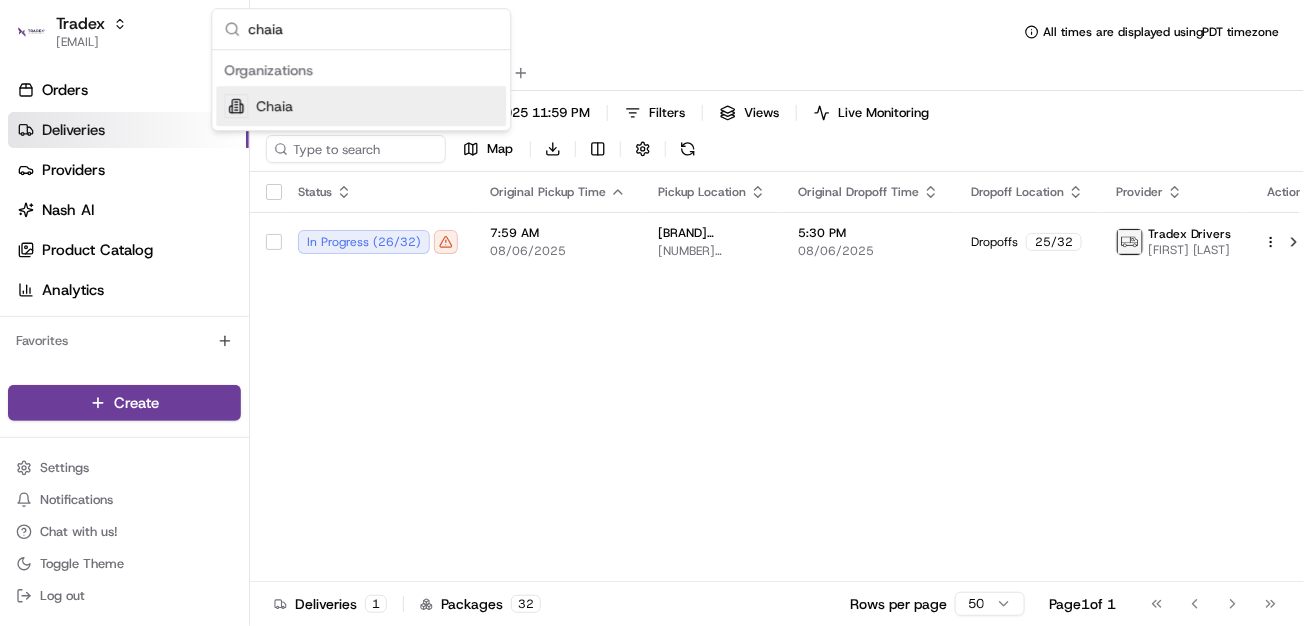 type on "chaia" 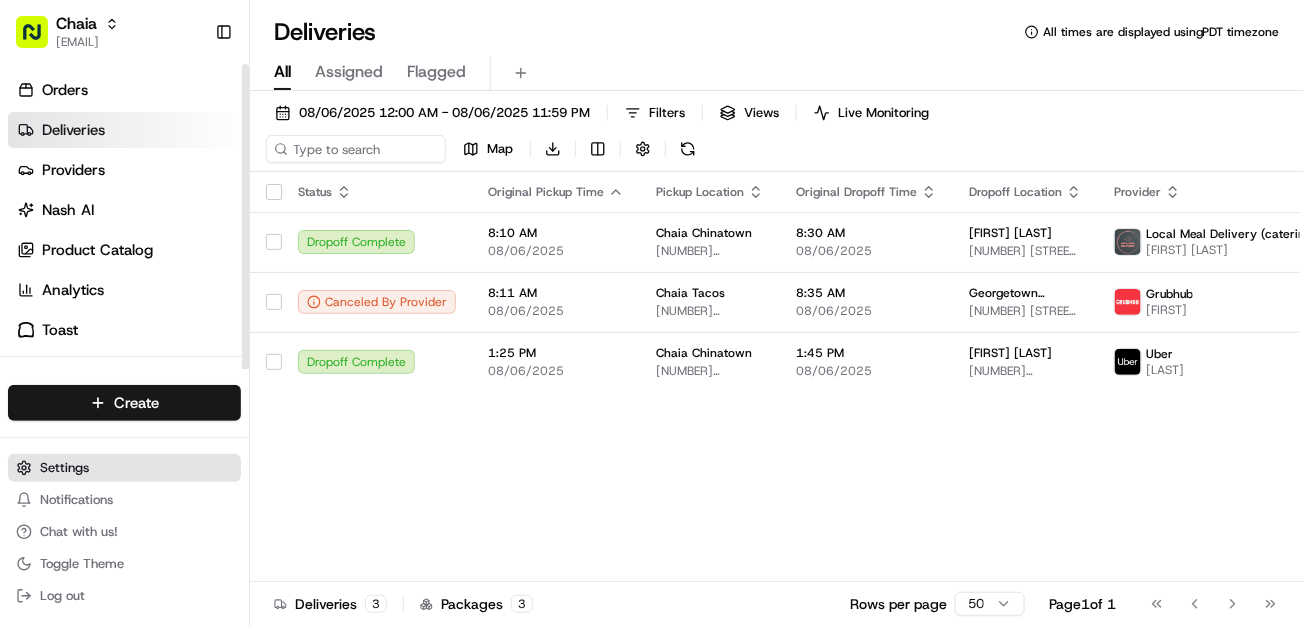 click on "Settings" at bounding box center (64, 468) 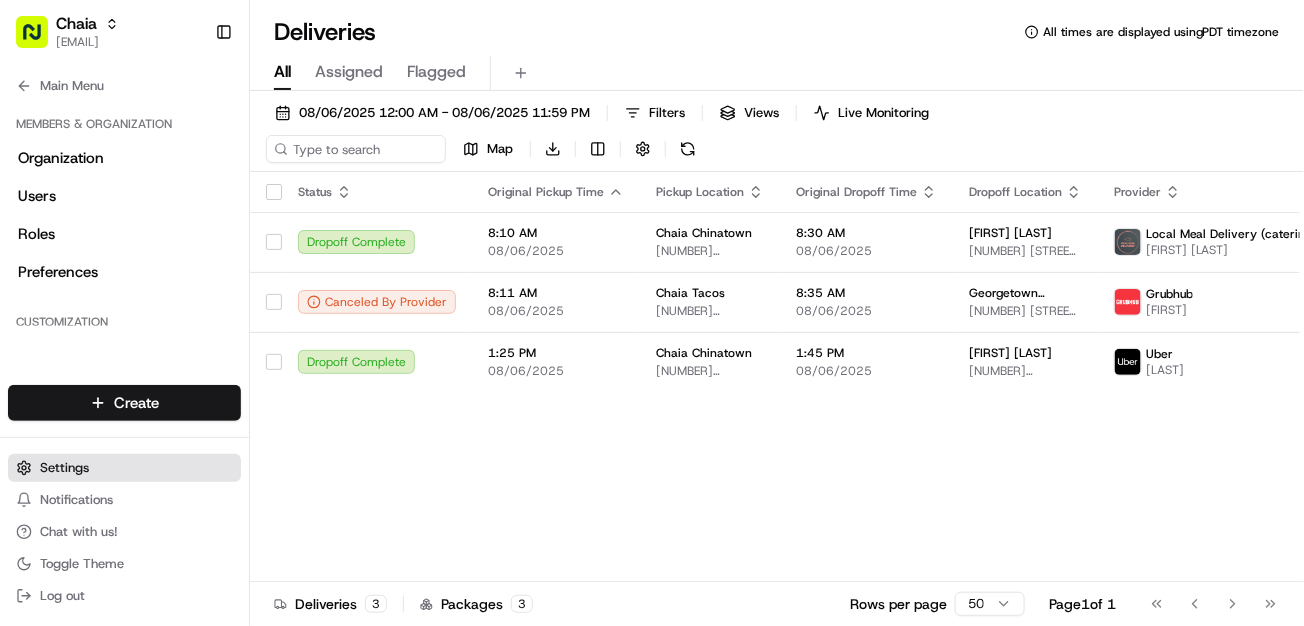 click on "Settings" at bounding box center (64, 468) 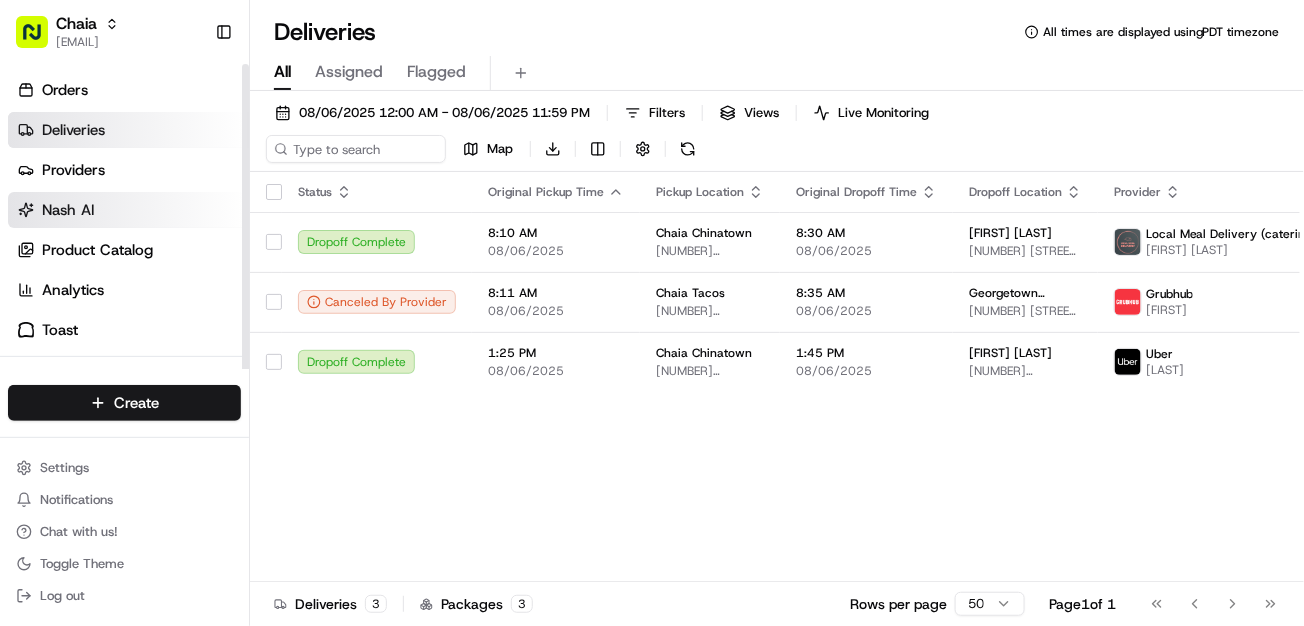 click on "Nash AI" at bounding box center (68, 210) 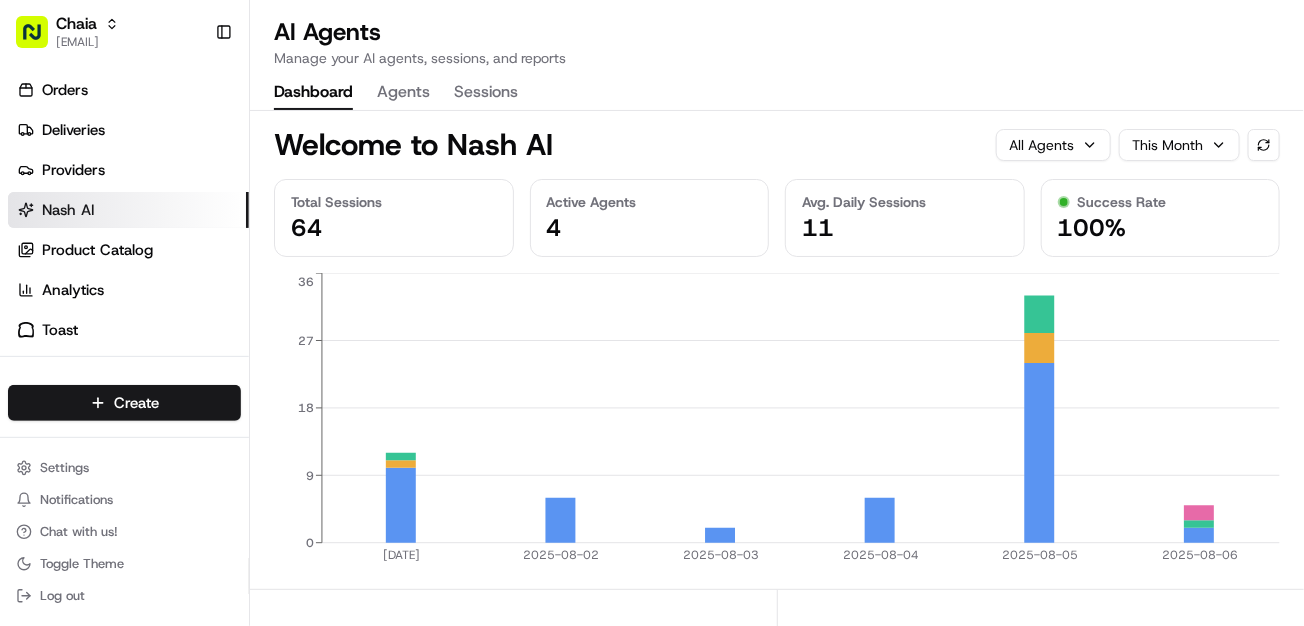 click on "Agents" at bounding box center [403, 93] 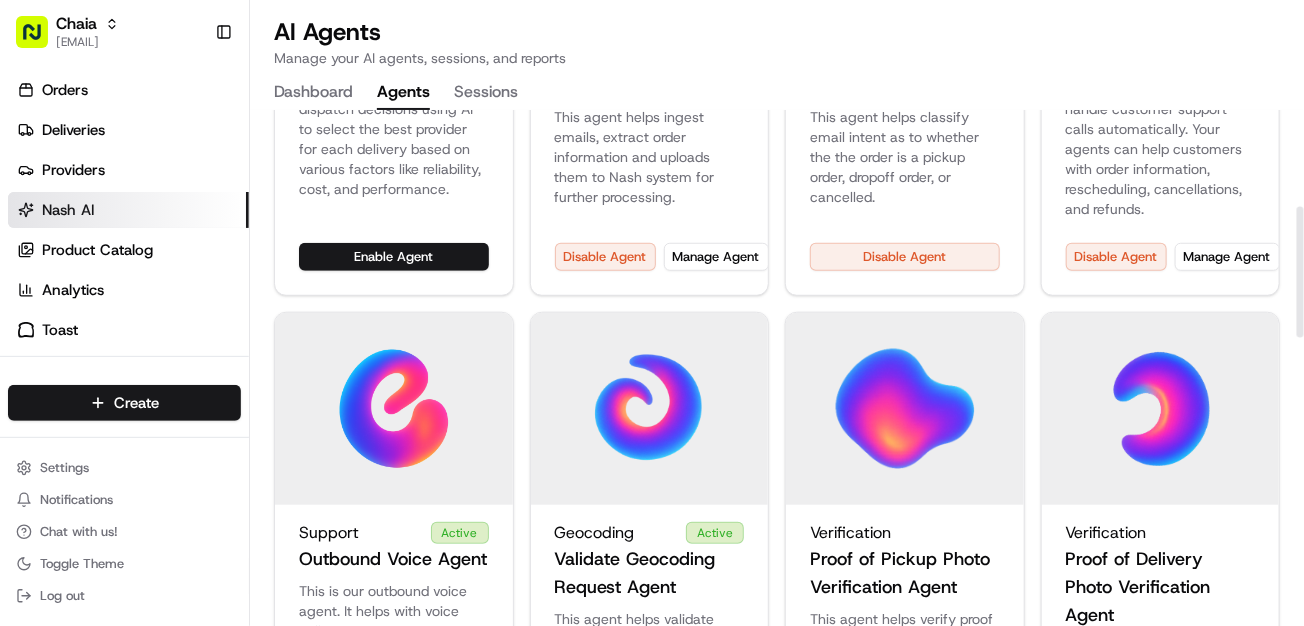 scroll, scrollTop: 359, scrollLeft: 0, axis: vertical 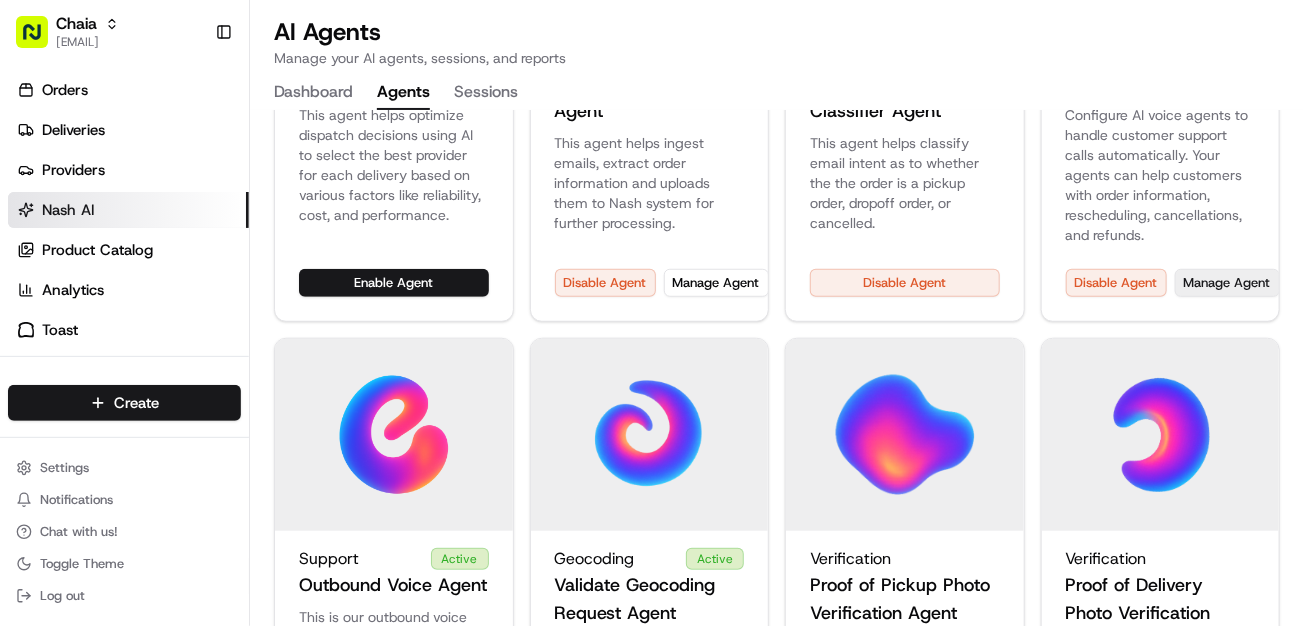 click on "Manage Agent" at bounding box center [1227, 283] 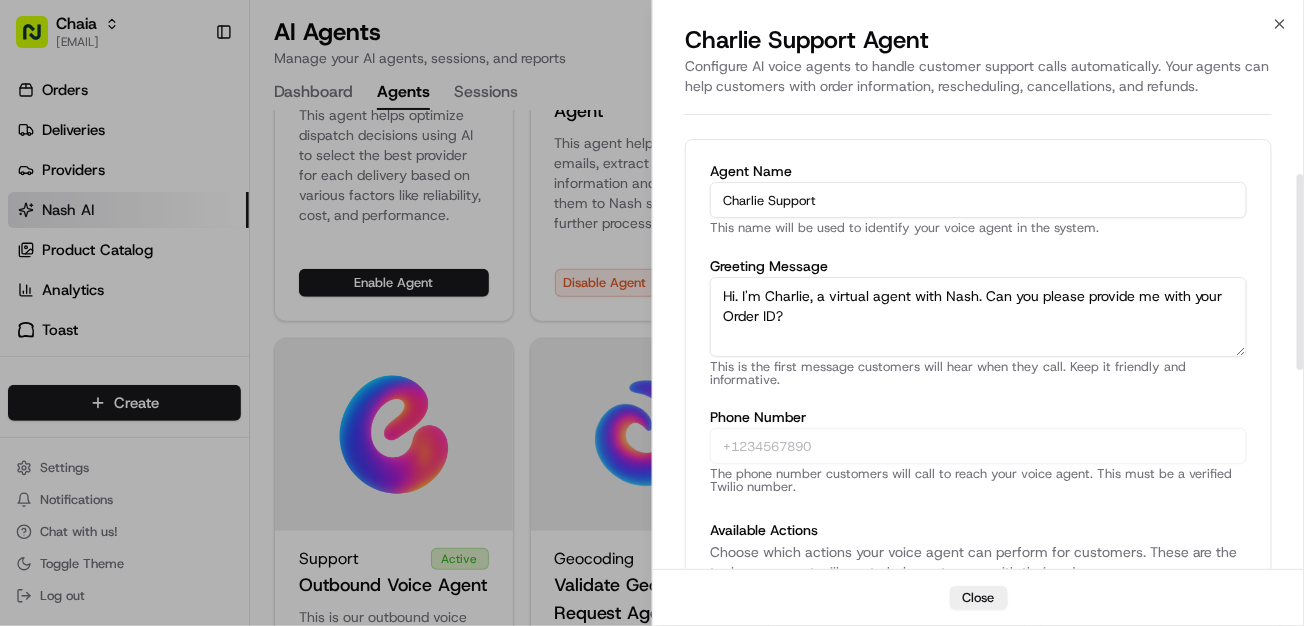 scroll, scrollTop: 124, scrollLeft: 0, axis: vertical 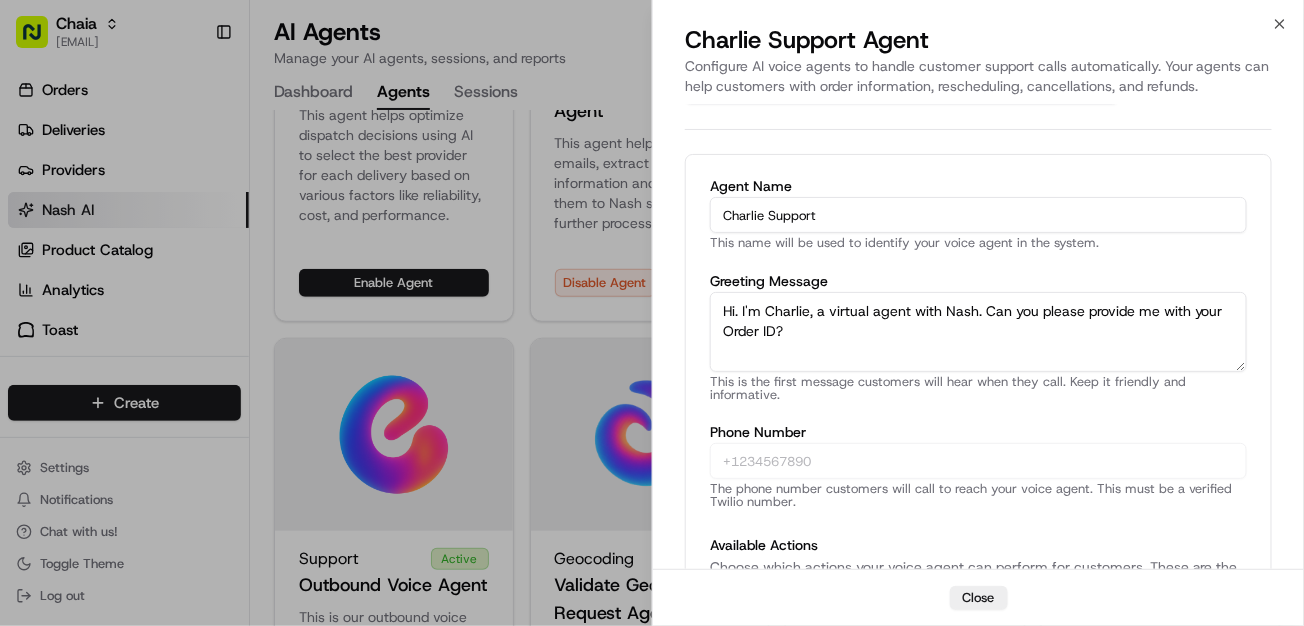 type 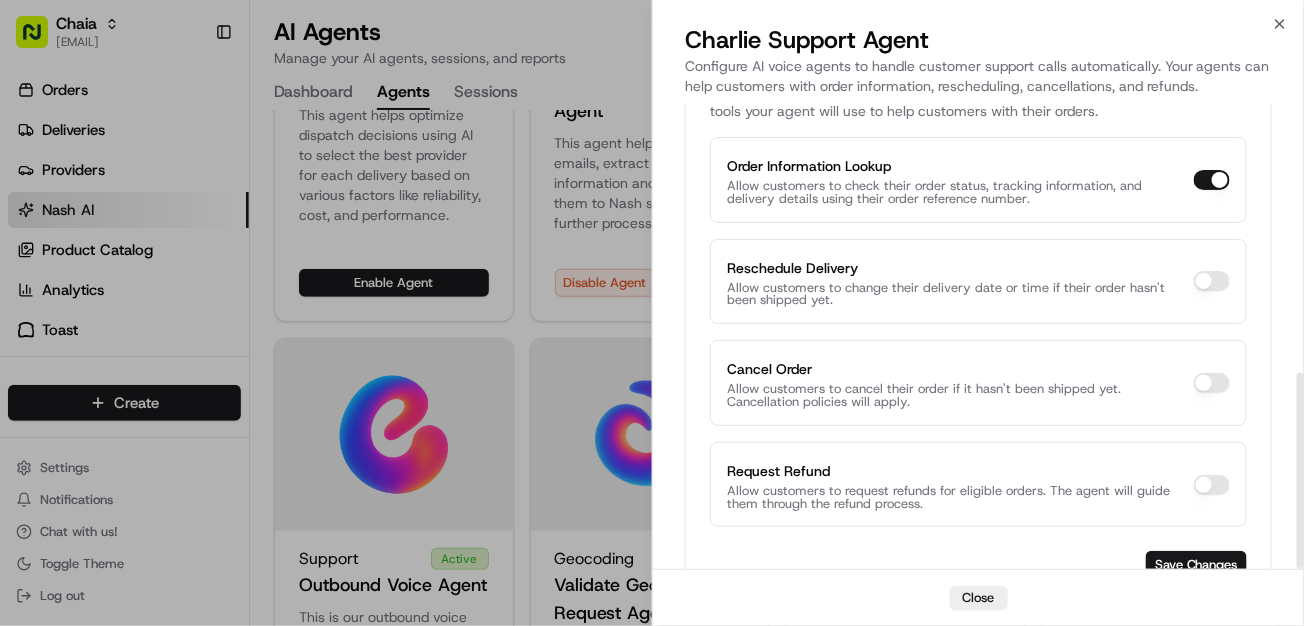 scroll, scrollTop: 637, scrollLeft: 0, axis: vertical 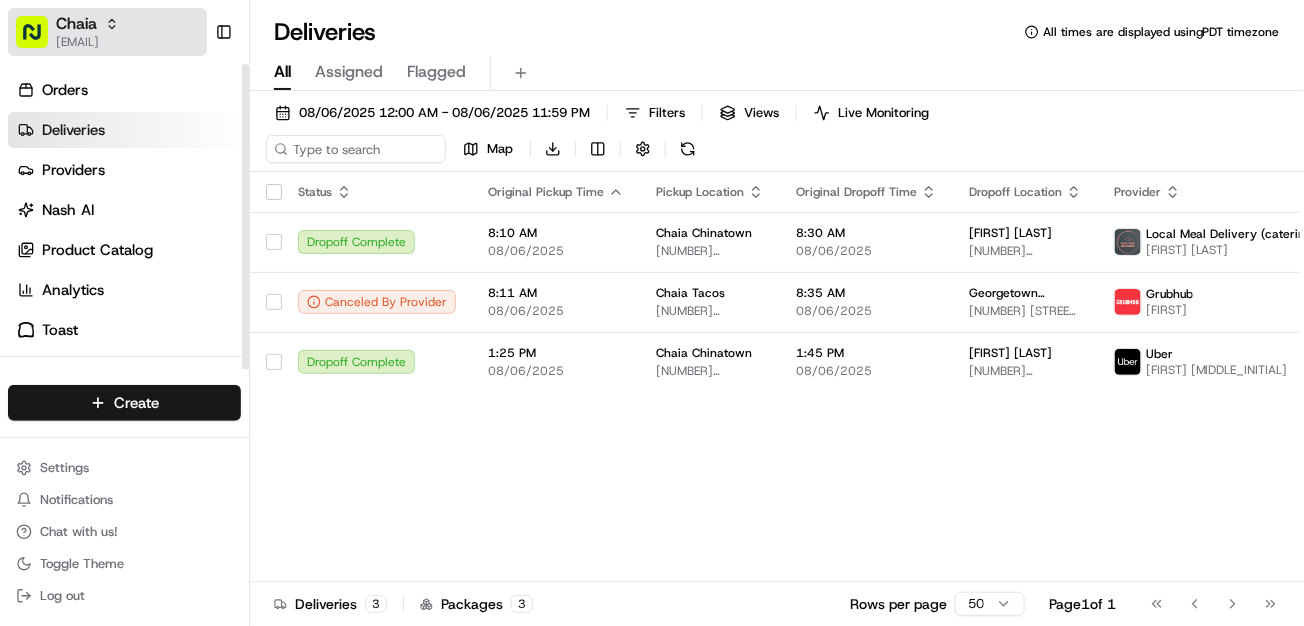click on "Chaia" at bounding box center (87, 24) 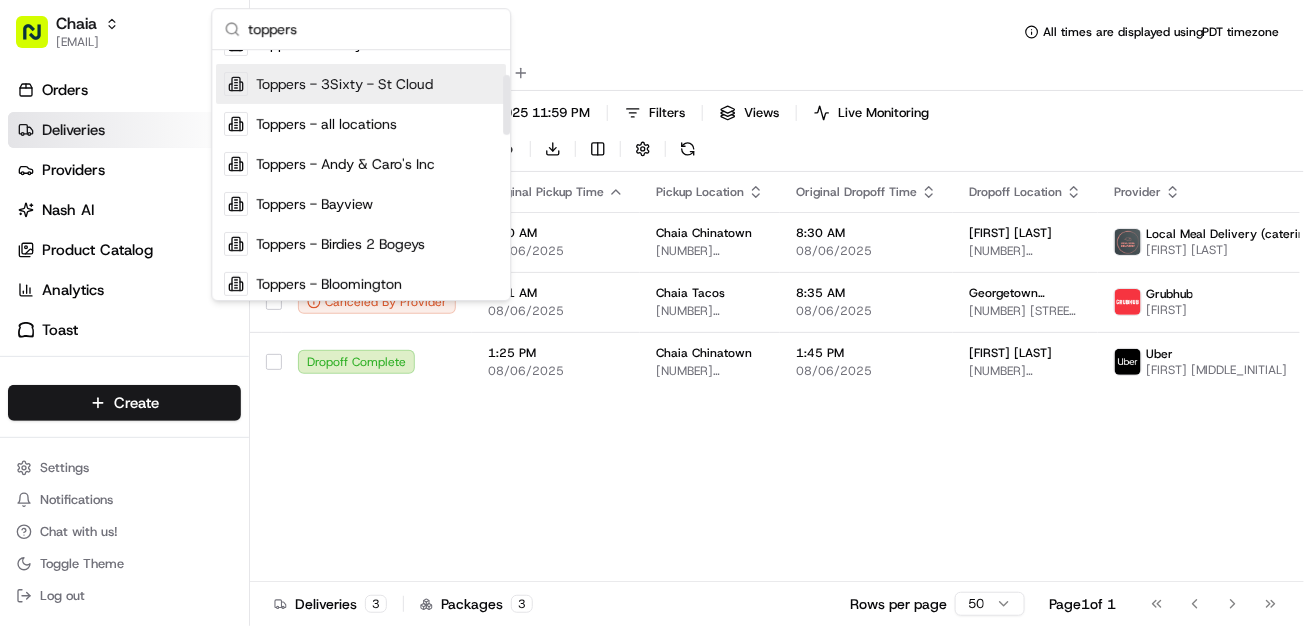 scroll, scrollTop: 148, scrollLeft: 0, axis: vertical 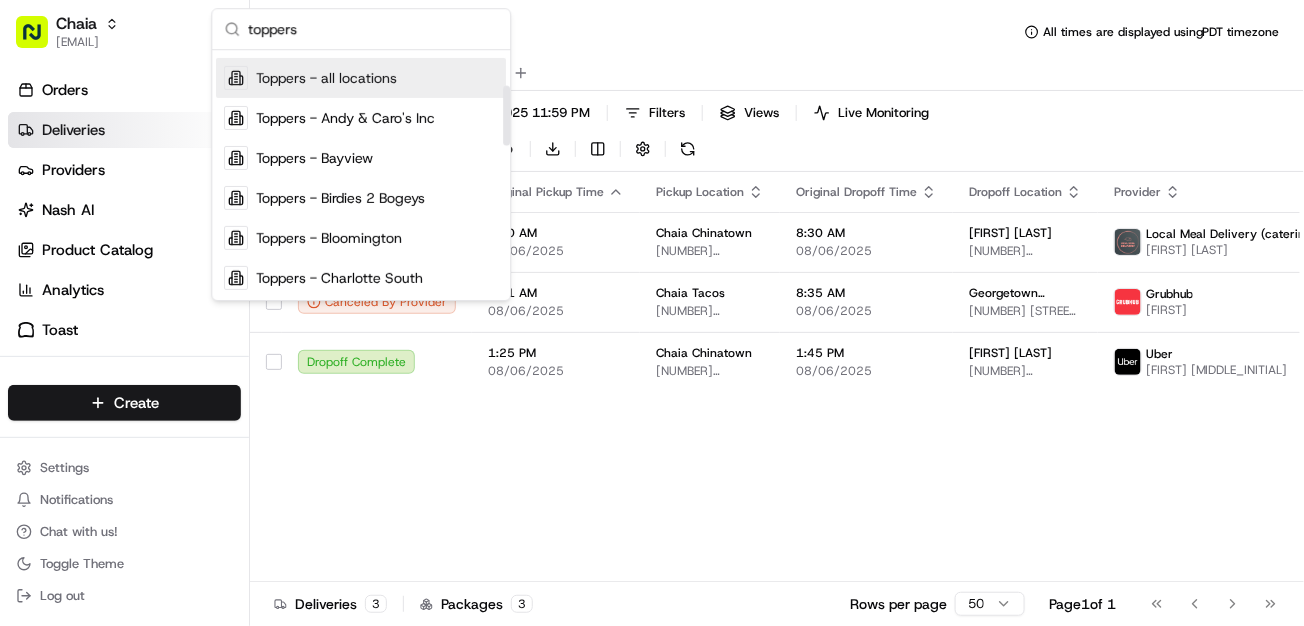 type on "toppers" 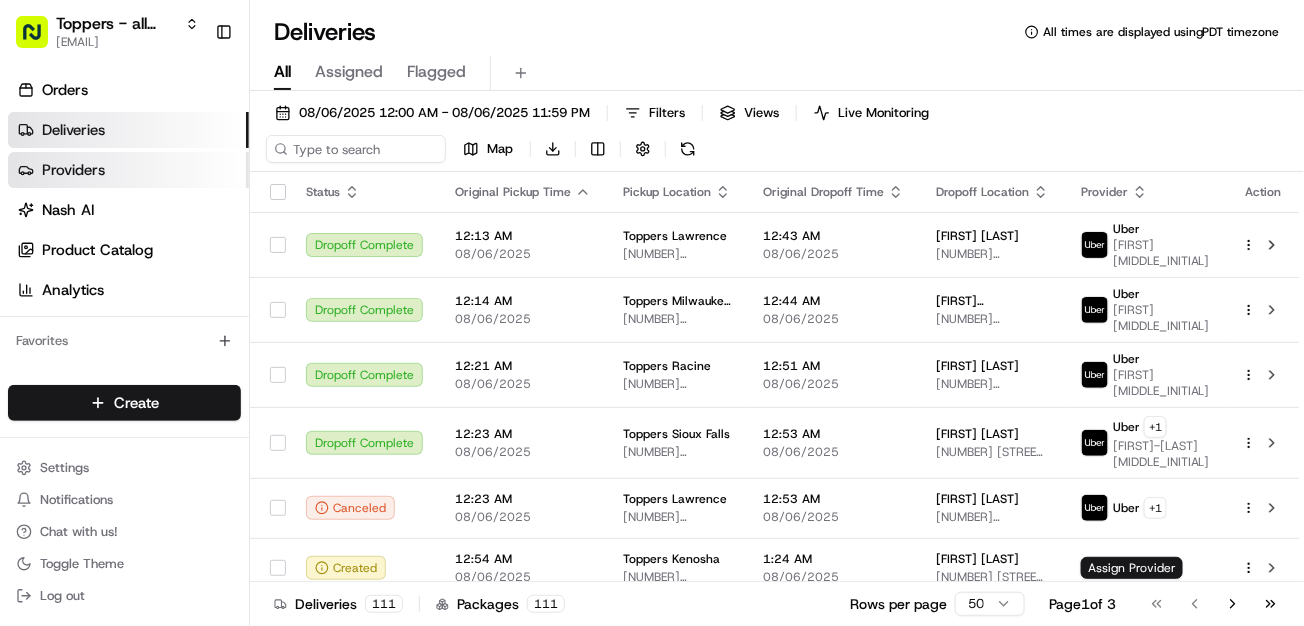 click on "Providers" at bounding box center (128, 170) 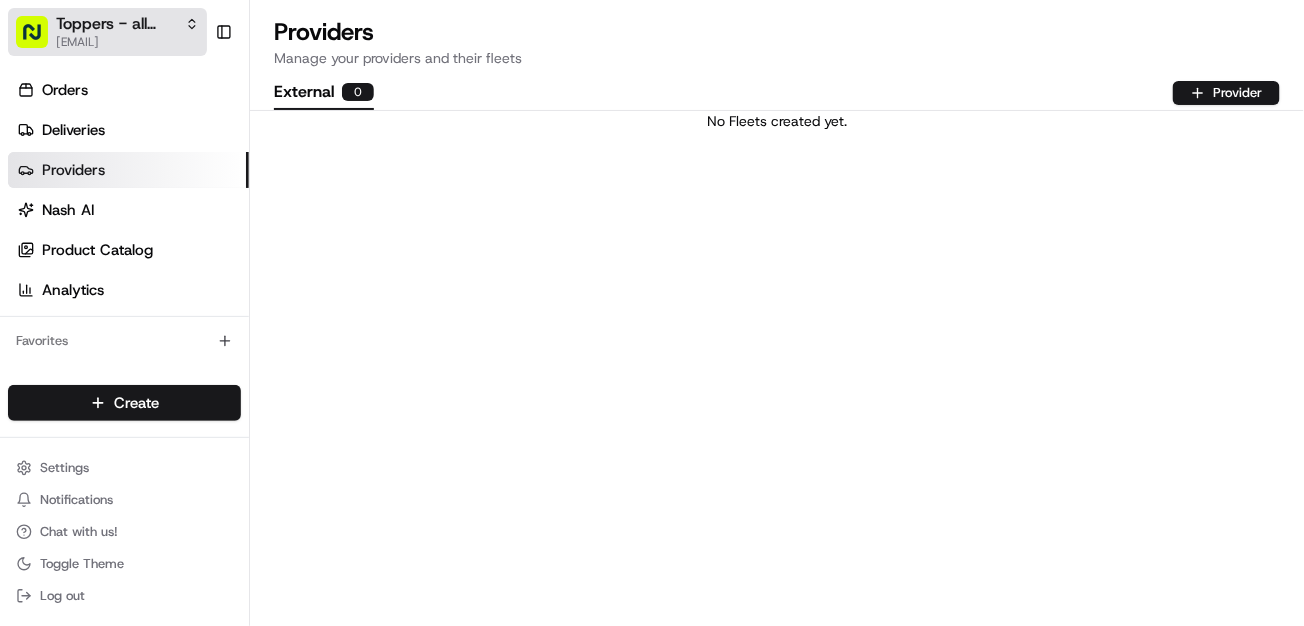 click on "Toppers - all locations" at bounding box center (116, 24) 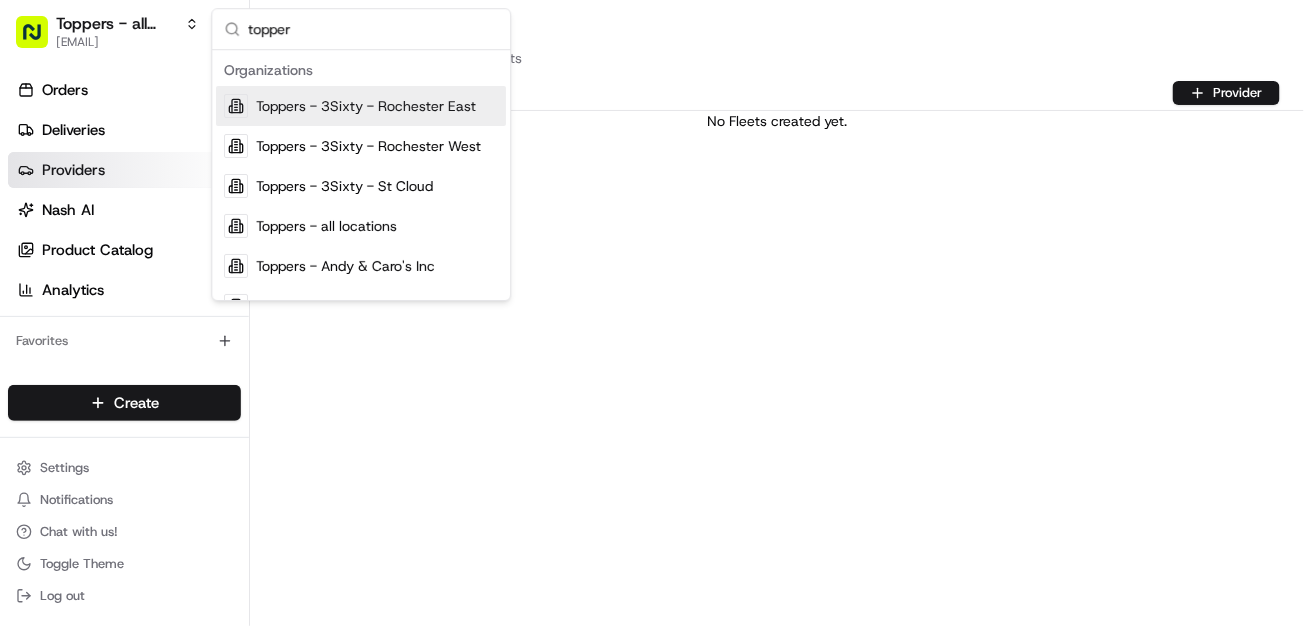 type on "topper" 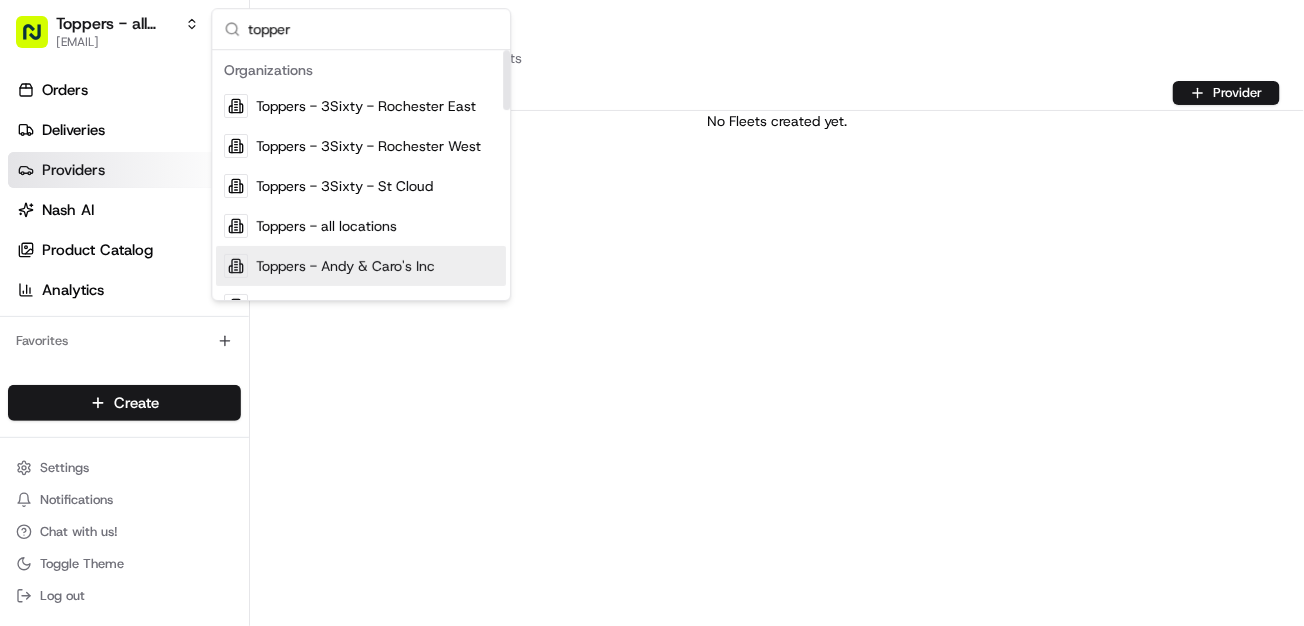 click on "Toppers - Andy & Caro's Inc" at bounding box center [345, 266] 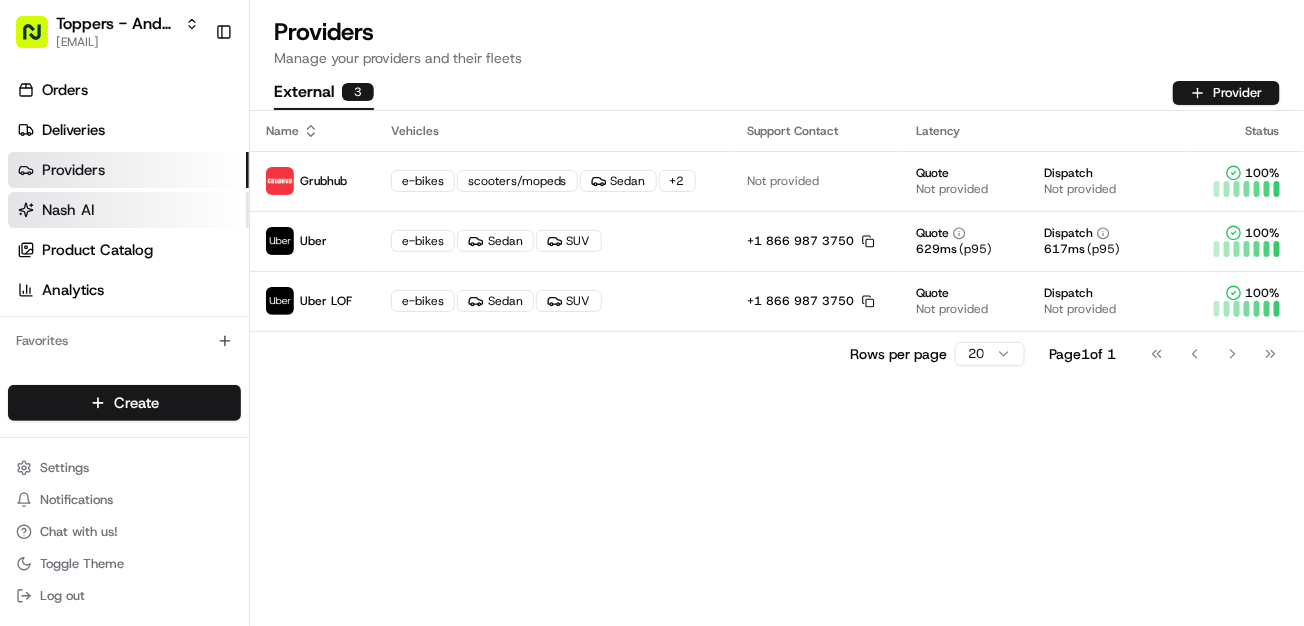 click on "Nash AI" at bounding box center [128, 210] 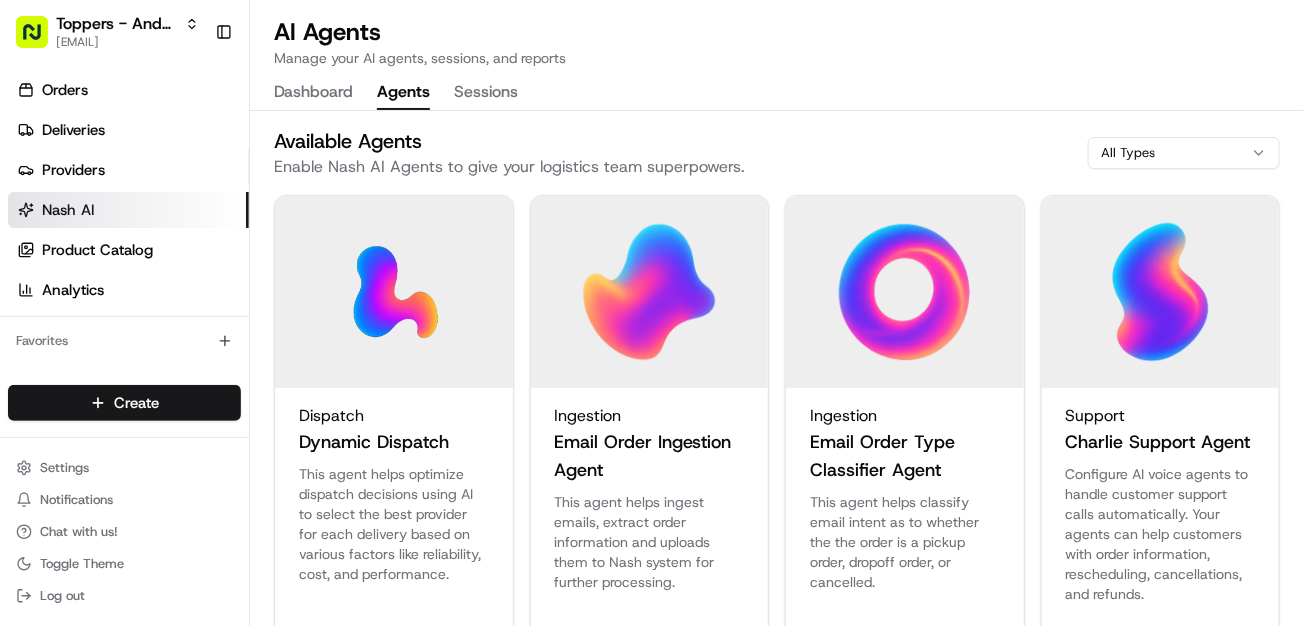 click on "Agents" at bounding box center [403, 93] 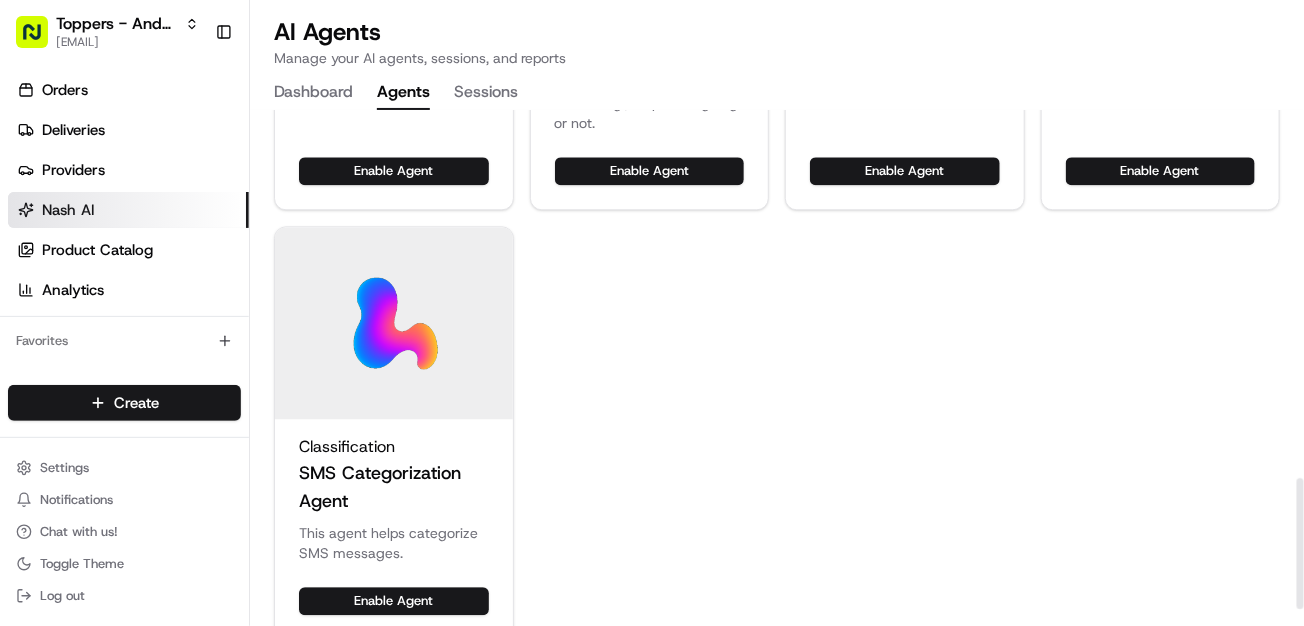 scroll, scrollTop: 1519, scrollLeft: 0, axis: vertical 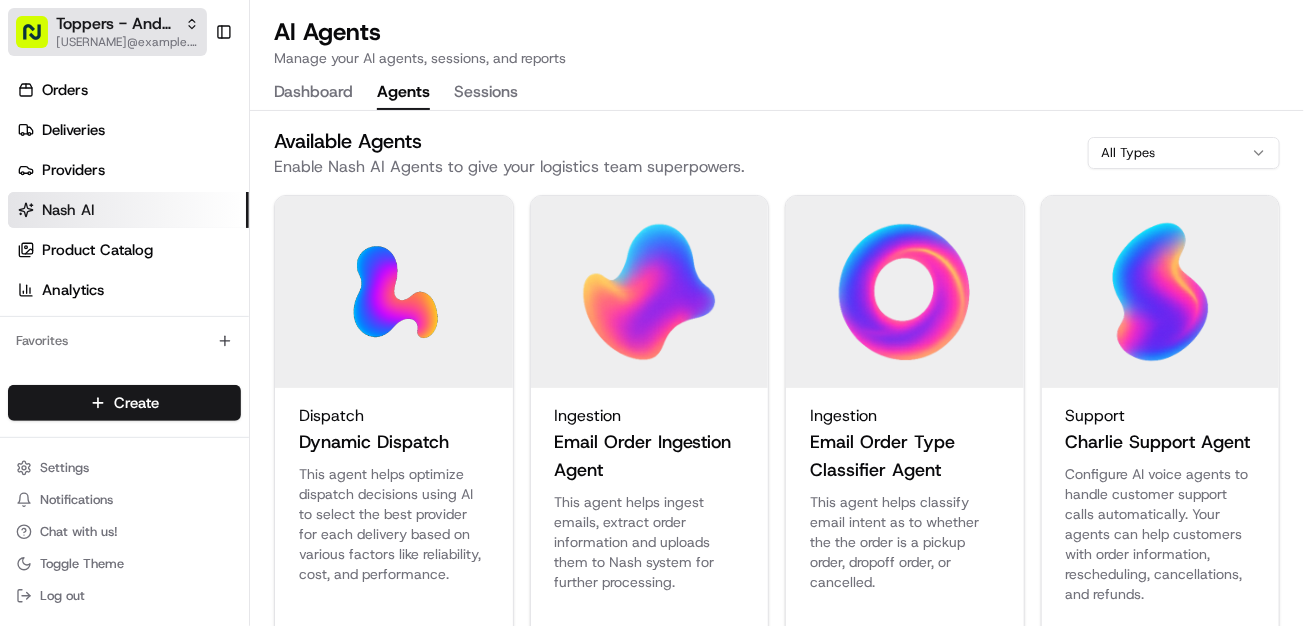 click on "[EMAIL]" at bounding box center (127, 42) 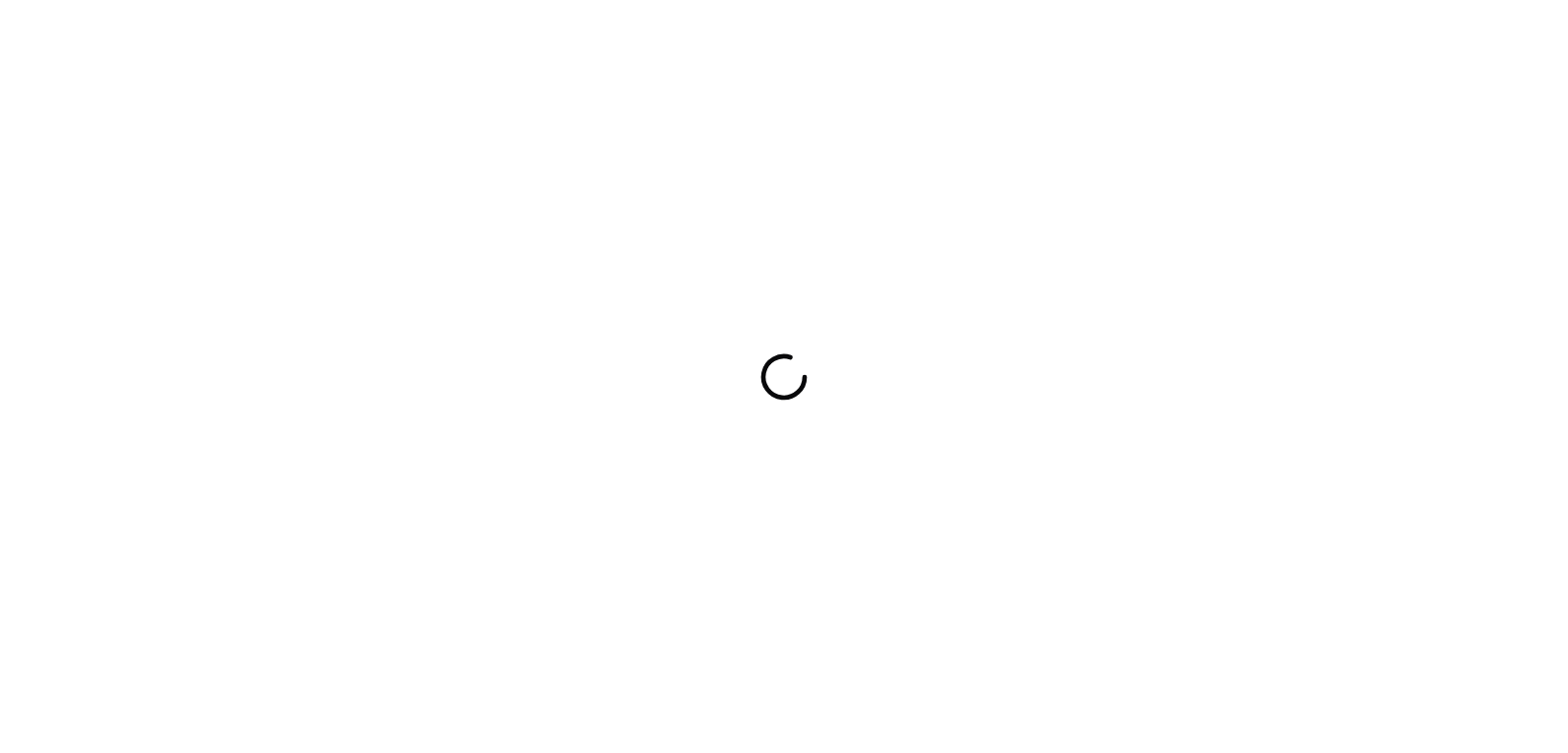 scroll, scrollTop: 0, scrollLeft: 0, axis: both 